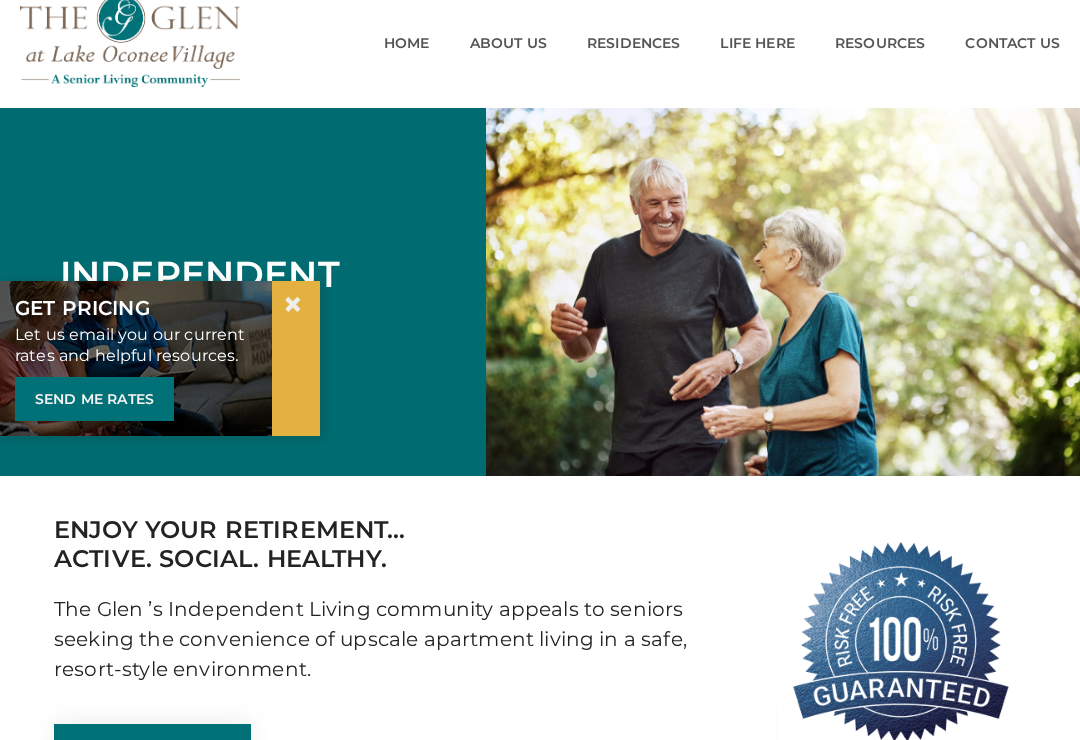 scroll, scrollTop: 167, scrollLeft: 0, axis: vertical 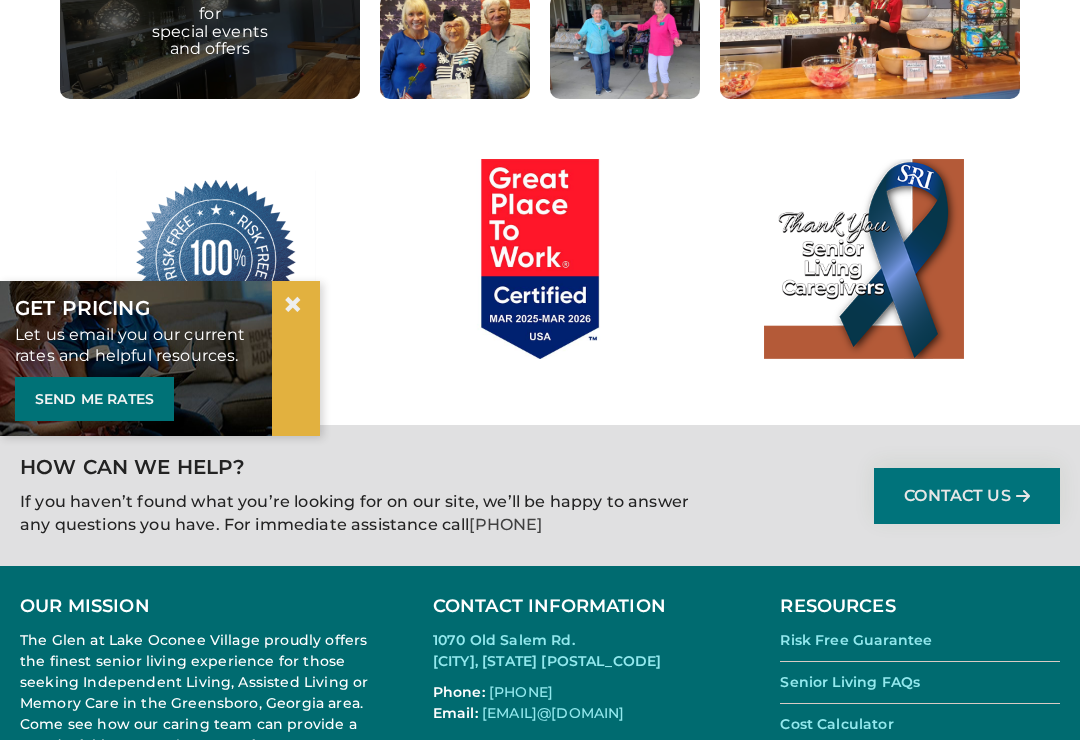 click on "Cost Calculator" at bounding box center (920, 730) 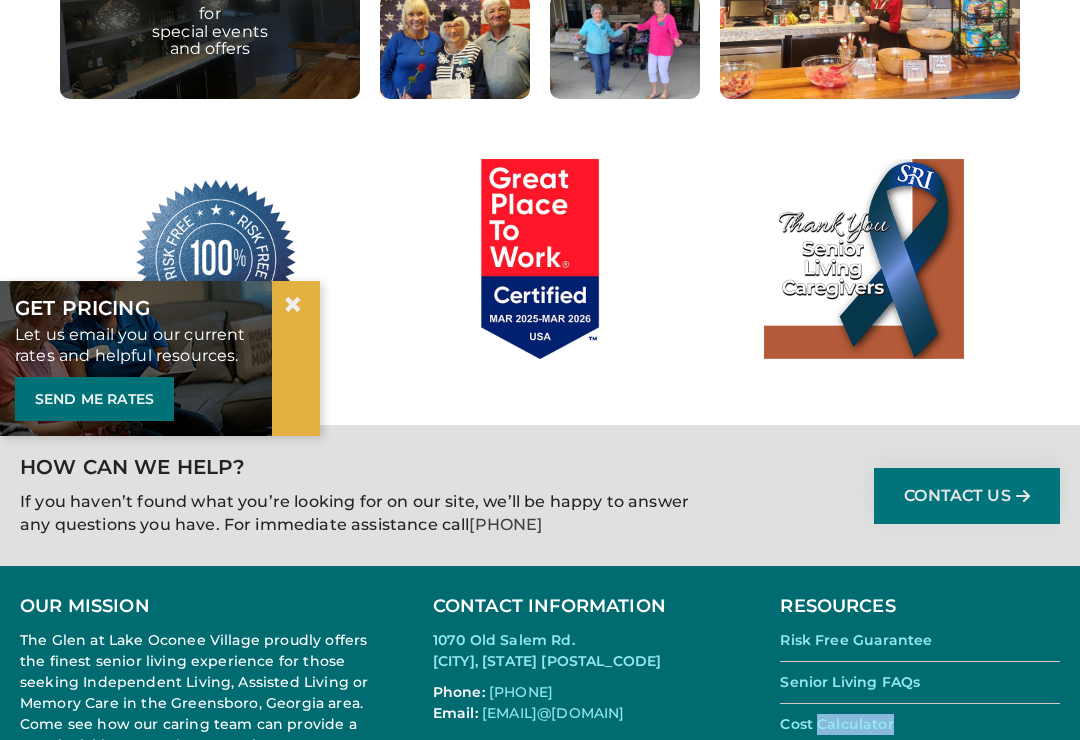 click on "Cost Calculator" at bounding box center (920, 730) 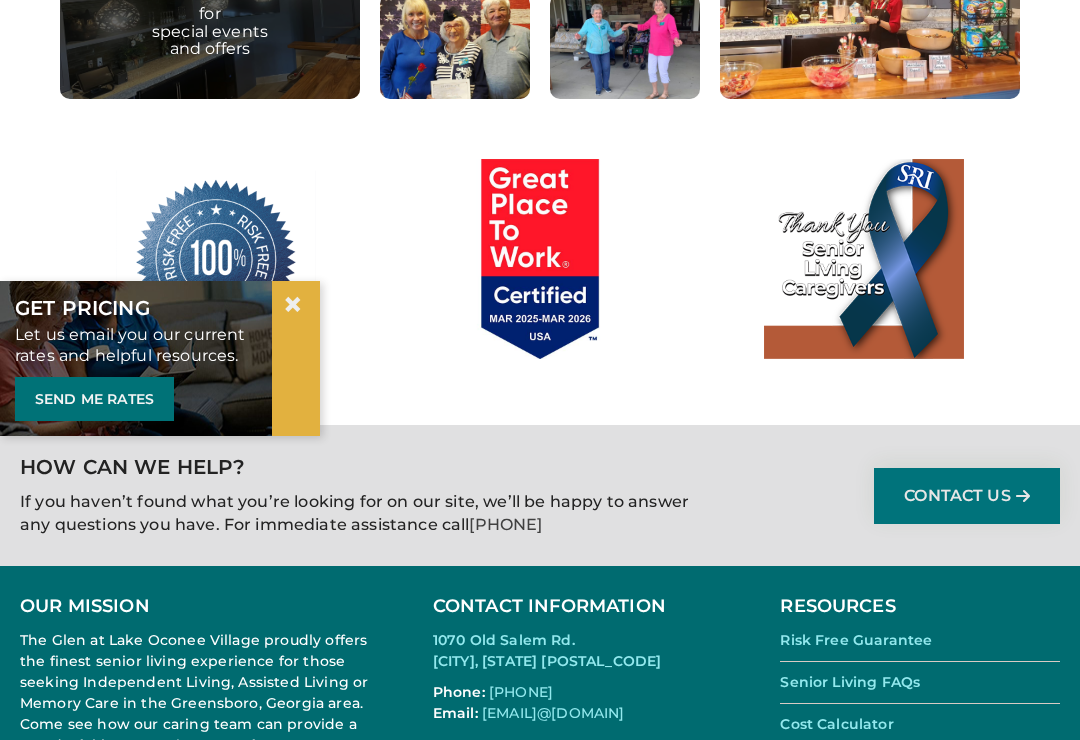 click on "Cost Calculator" at bounding box center (920, 730) 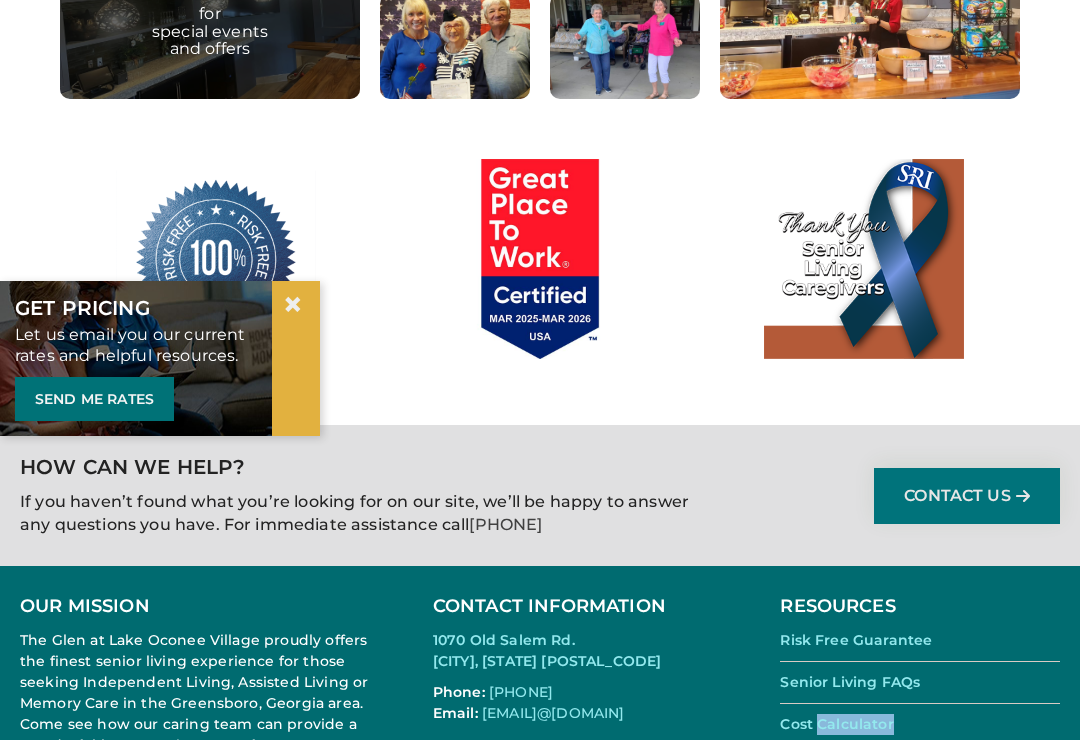 click on "Cost Calculator" at bounding box center [920, 730] 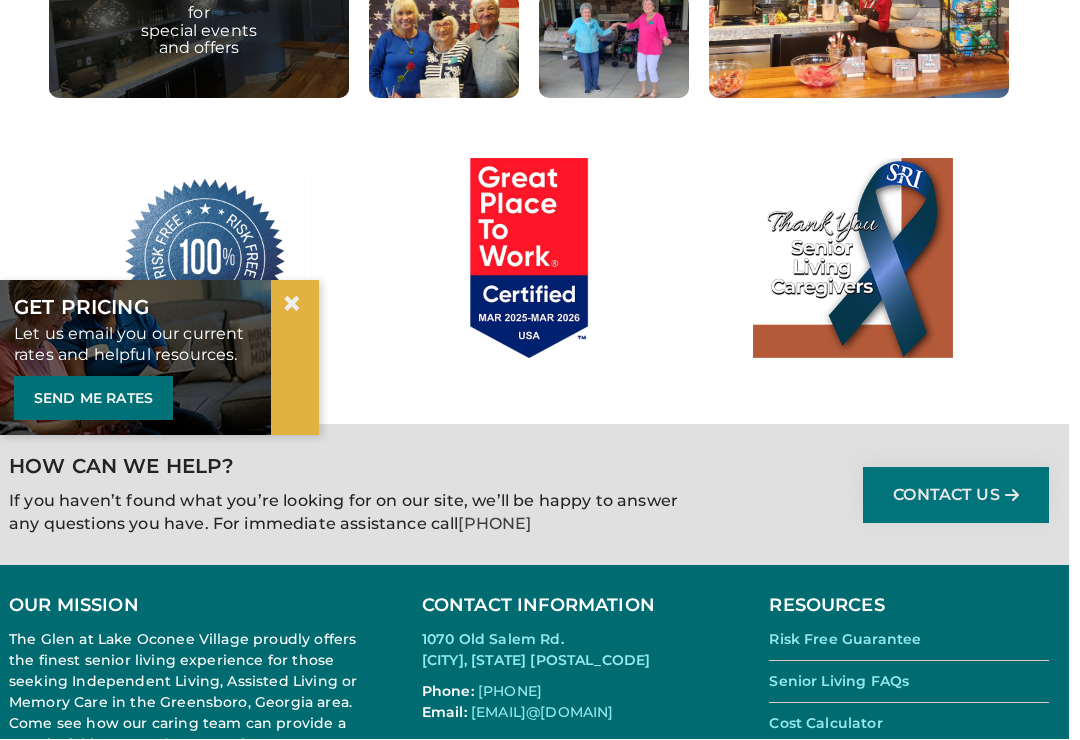 scroll, scrollTop: 3201, scrollLeft: 10, axis: both 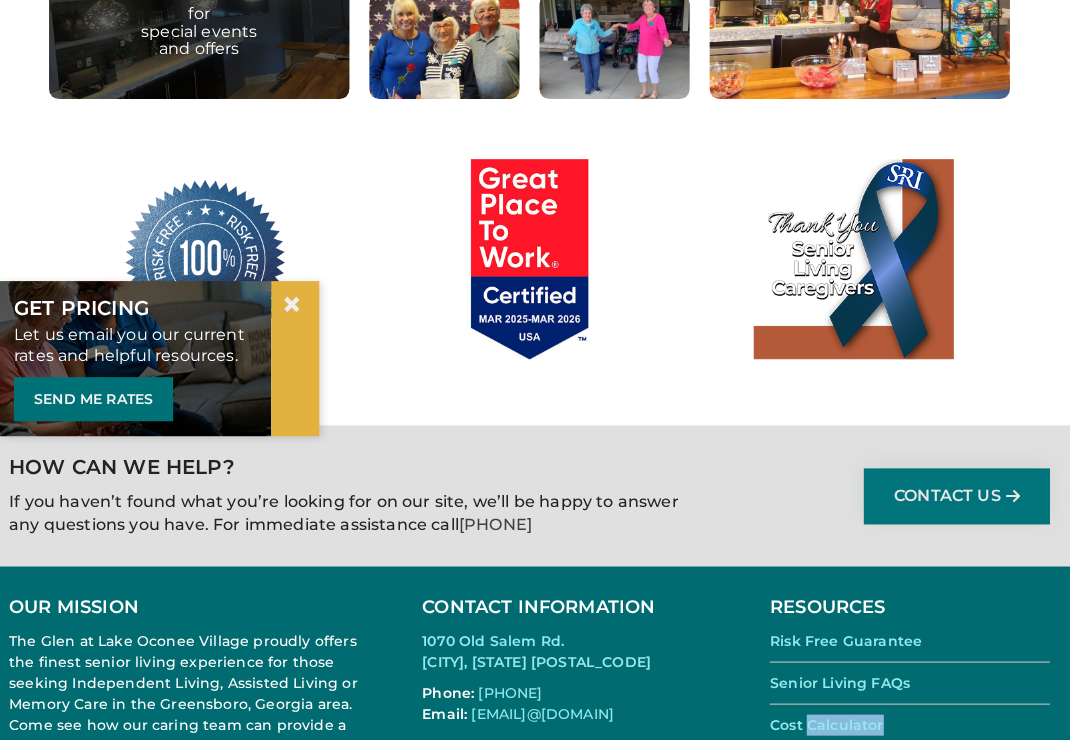 click on "Contact Us" at bounding box center (957, 496) 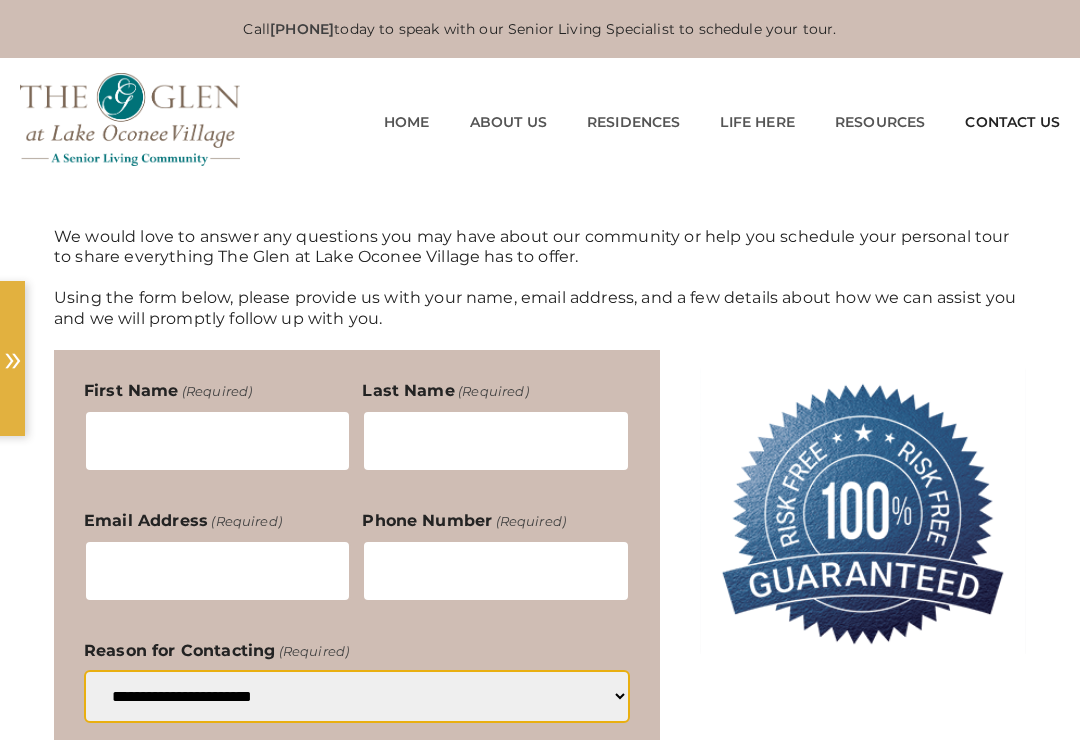 scroll, scrollTop: 0, scrollLeft: 0, axis: both 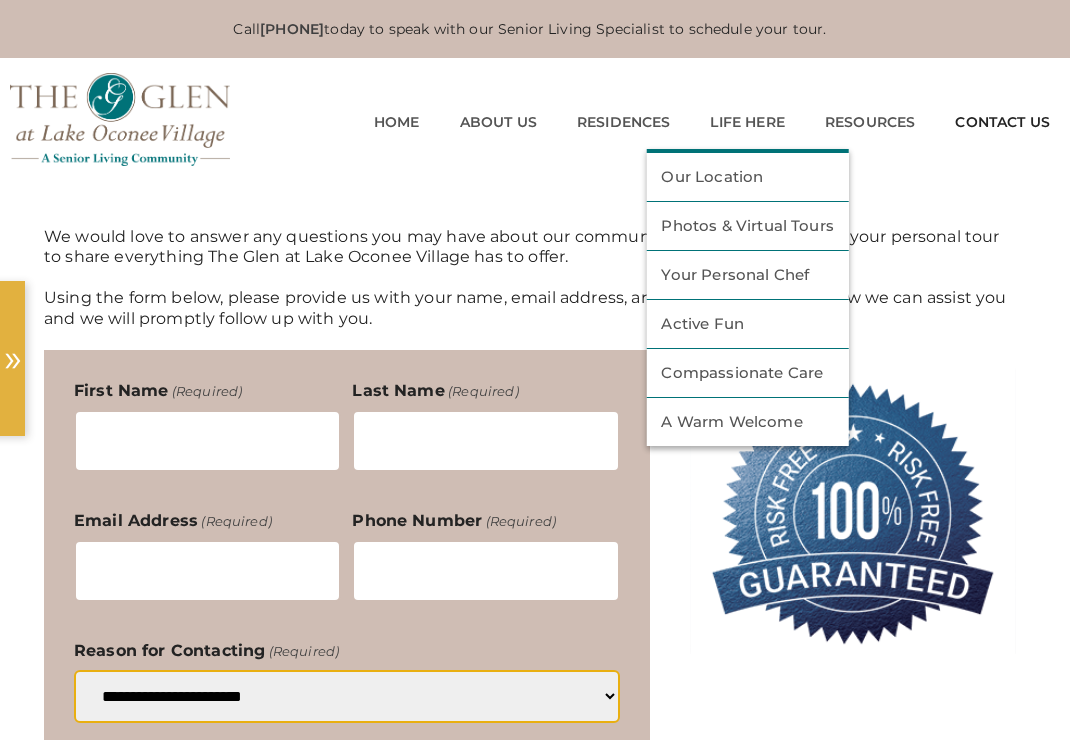 click on "Life Here" at bounding box center (747, 122) 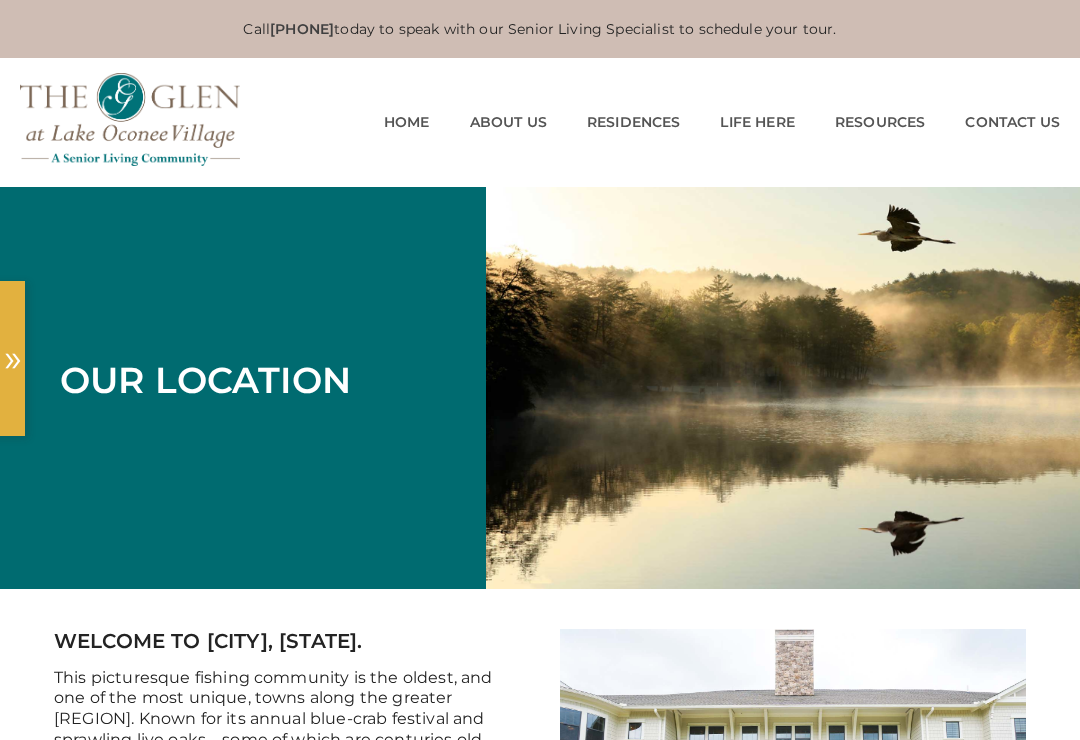 scroll, scrollTop: 0, scrollLeft: 0, axis: both 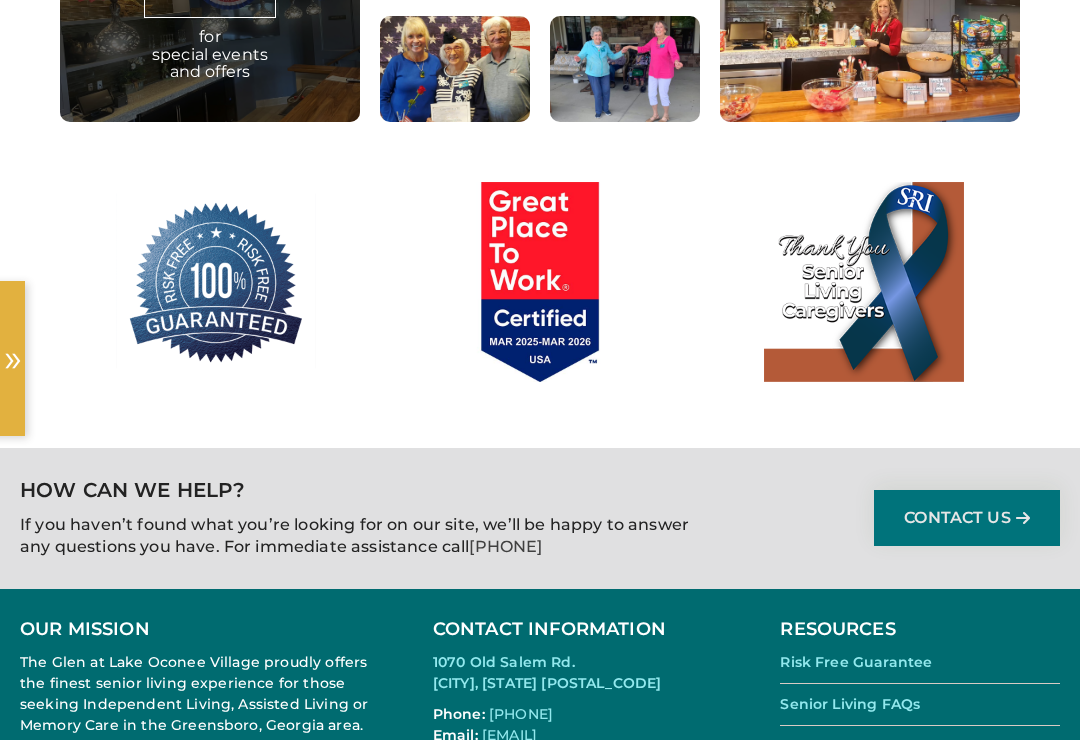 click on "Cost Calculator" at bounding box center (920, 752) 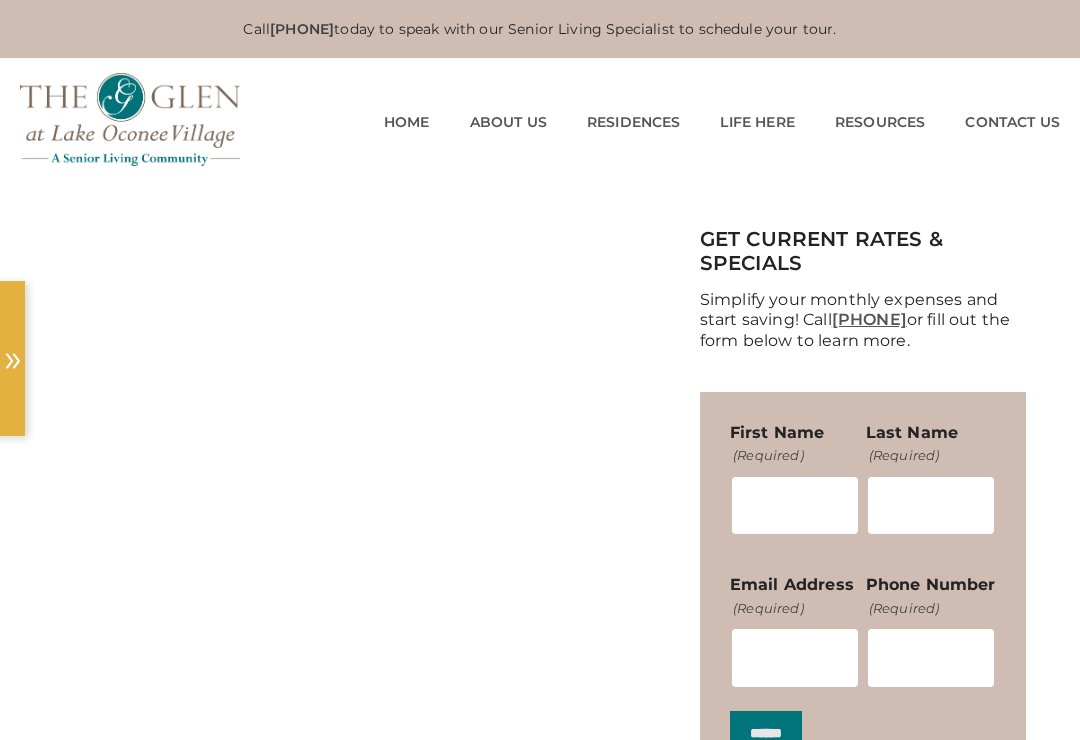 scroll, scrollTop: 0, scrollLeft: 0, axis: both 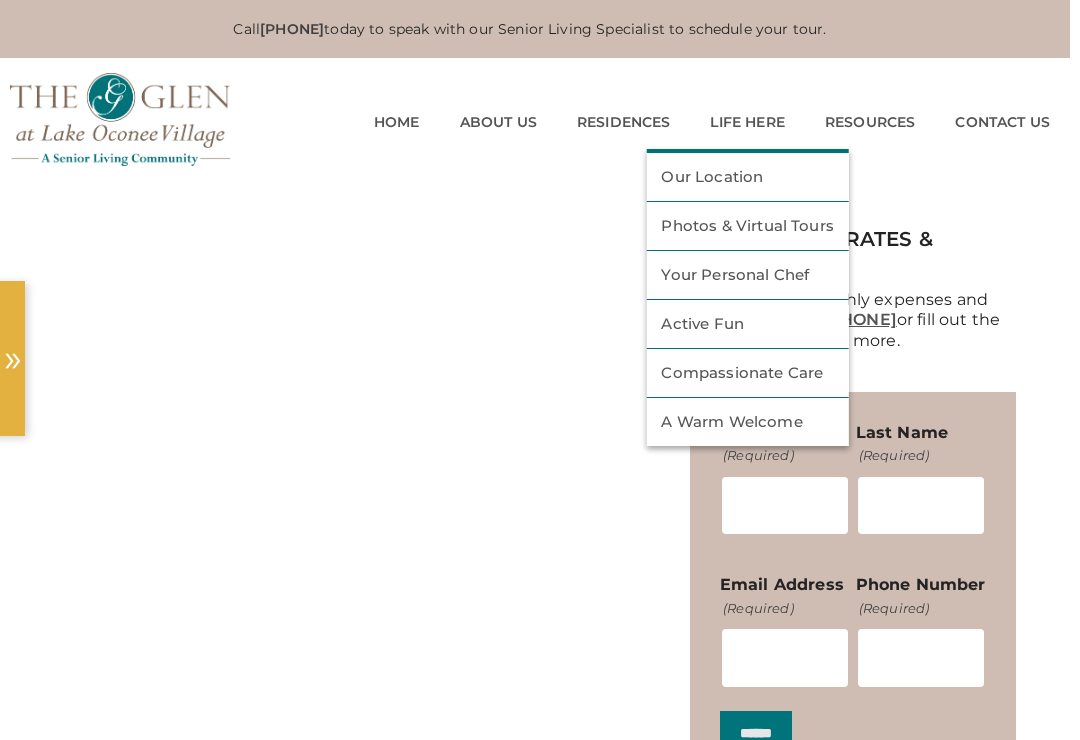 click on "Our Location" at bounding box center (747, 177) 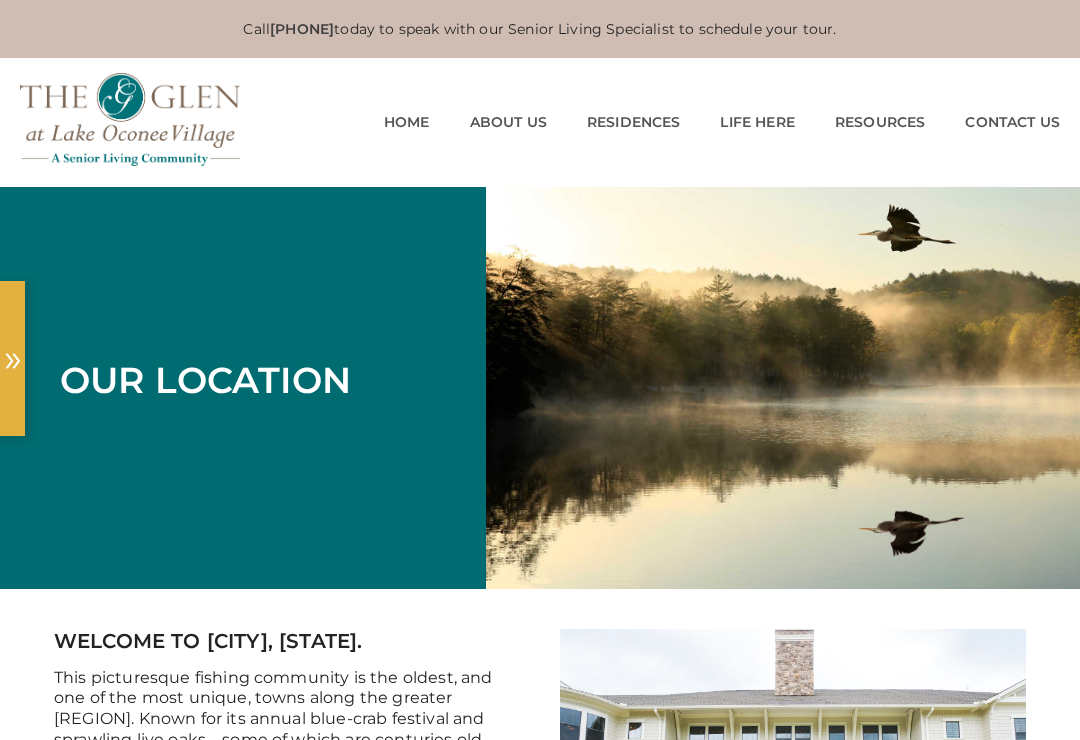 scroll, scrollTop: 0, scrollLeft: 0, axis: both 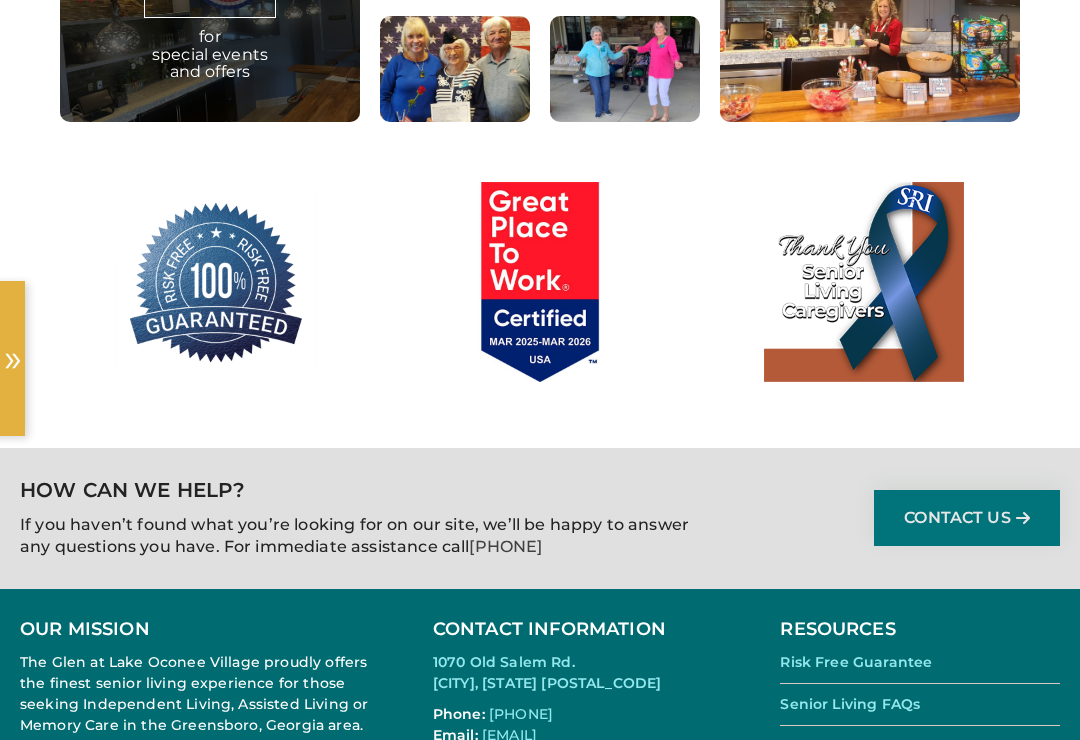 click on "Cost Calculator" at bounding box center [920, 752] 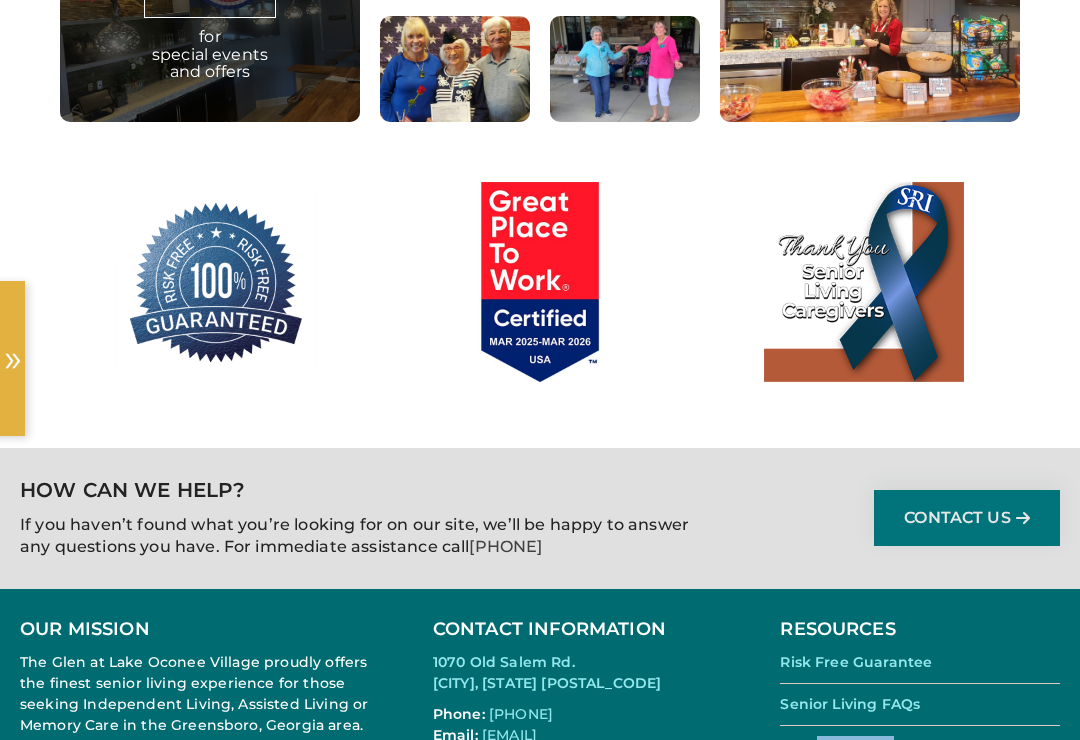 click on "Cost Calculator" at bounding box center (920, 752) 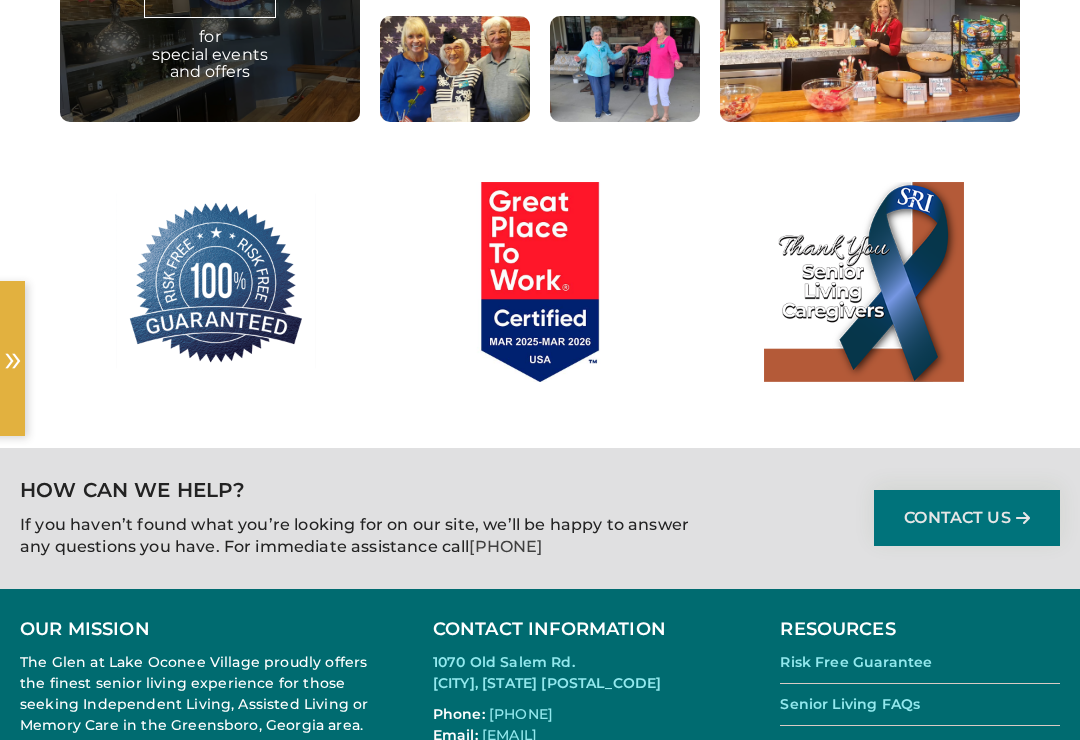 click on "Cost Calculator" at bounding box center [836, 746] 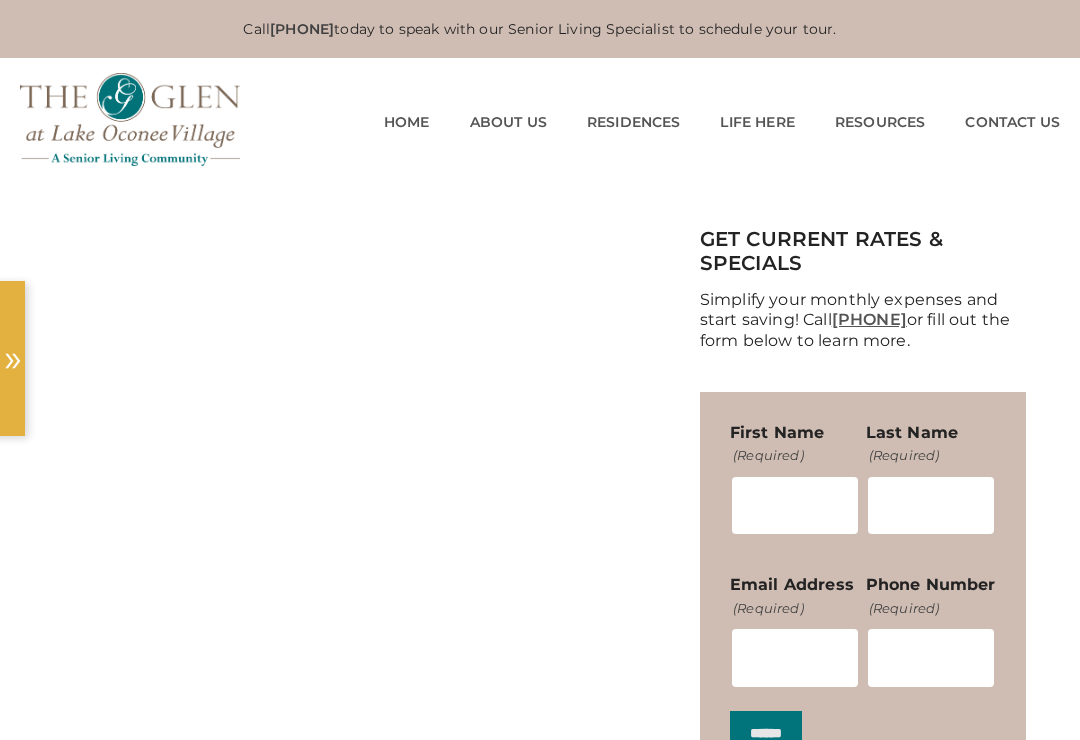 scroll, scrollTop: 0, scrollLeft: 10, axis: horizontal 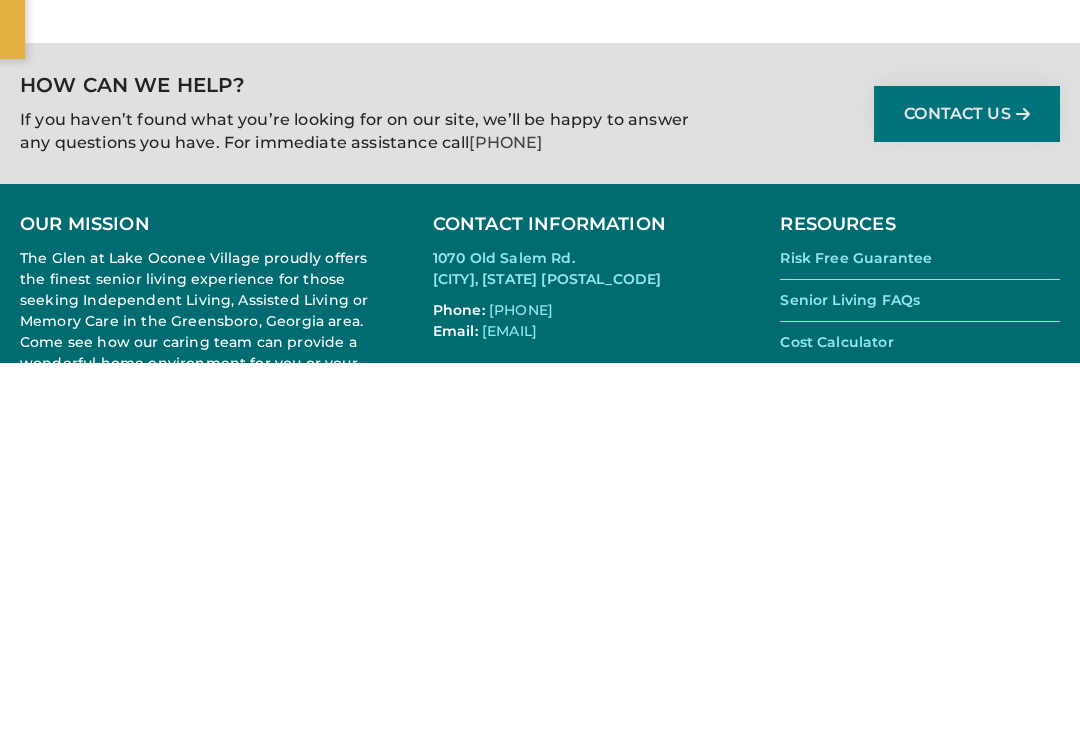 type on "*" 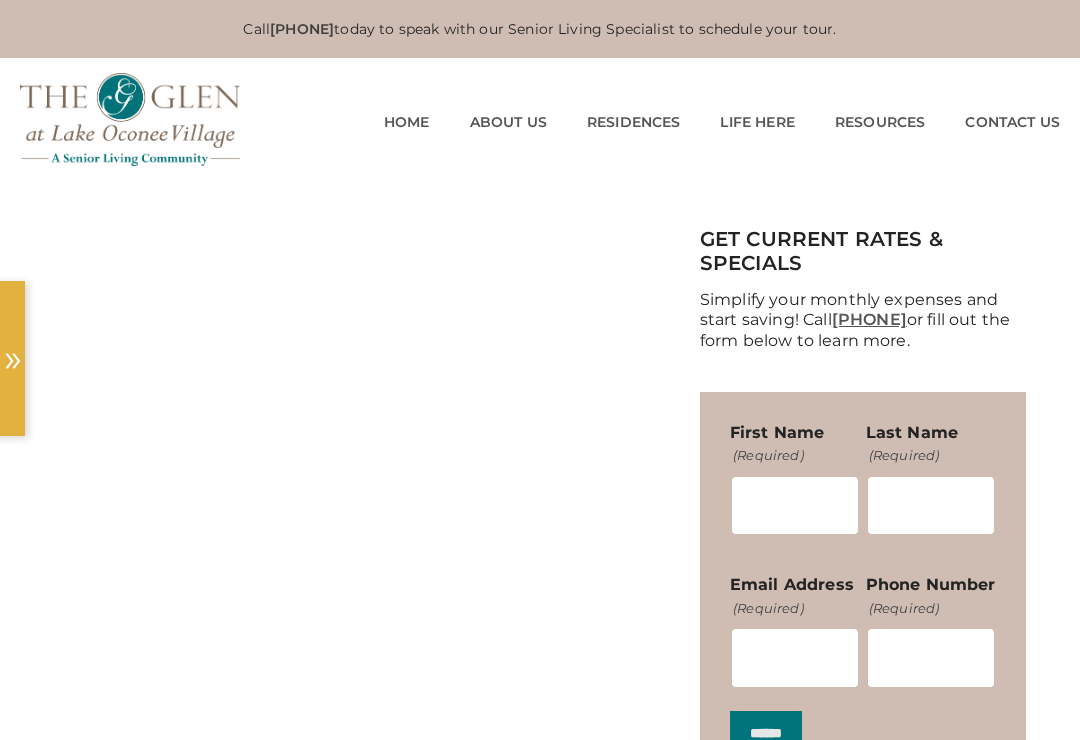 scroll, scrollTop: 0, scrollLeft: 0, axis: both 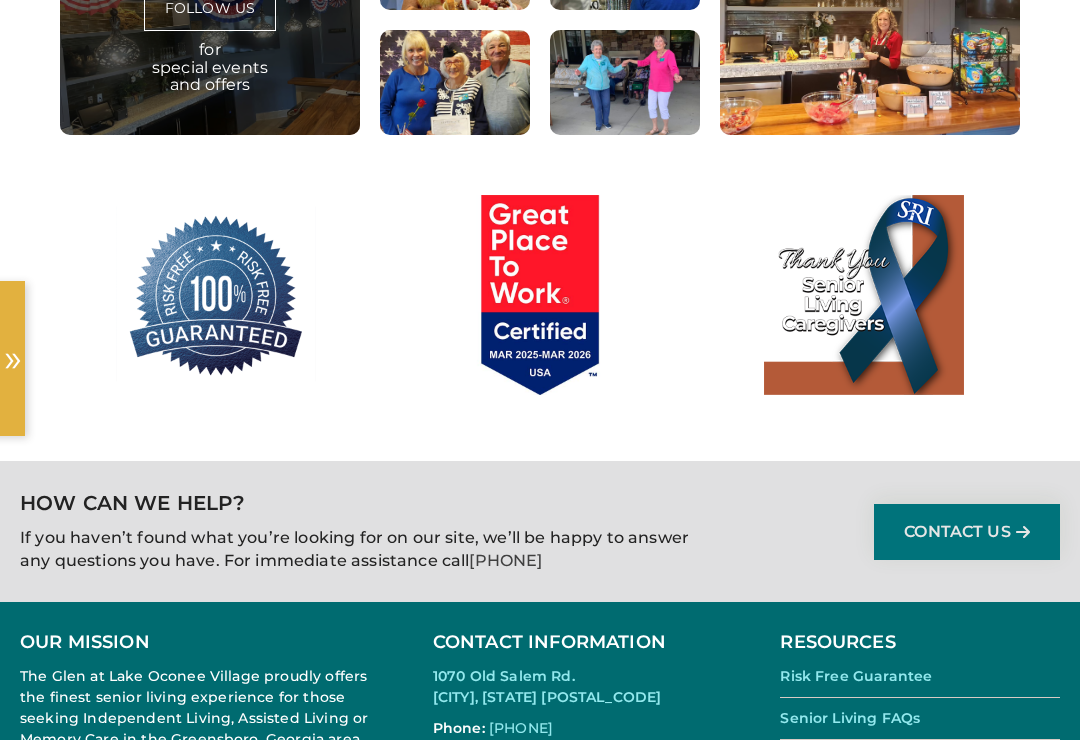 click on "Our Mission
The Glen at Lake Oconee Village proudly offers the finest senior living experience for those seeking Independent Living, Assisted Living or Memory Care in the Greensboro, Georgia area. Come see how our caring team can provide a wonderful home environment for you or your loved ones.
Contact Information
[NUMBER] [STREET]. Phone:" at bounding box center (540, 750) 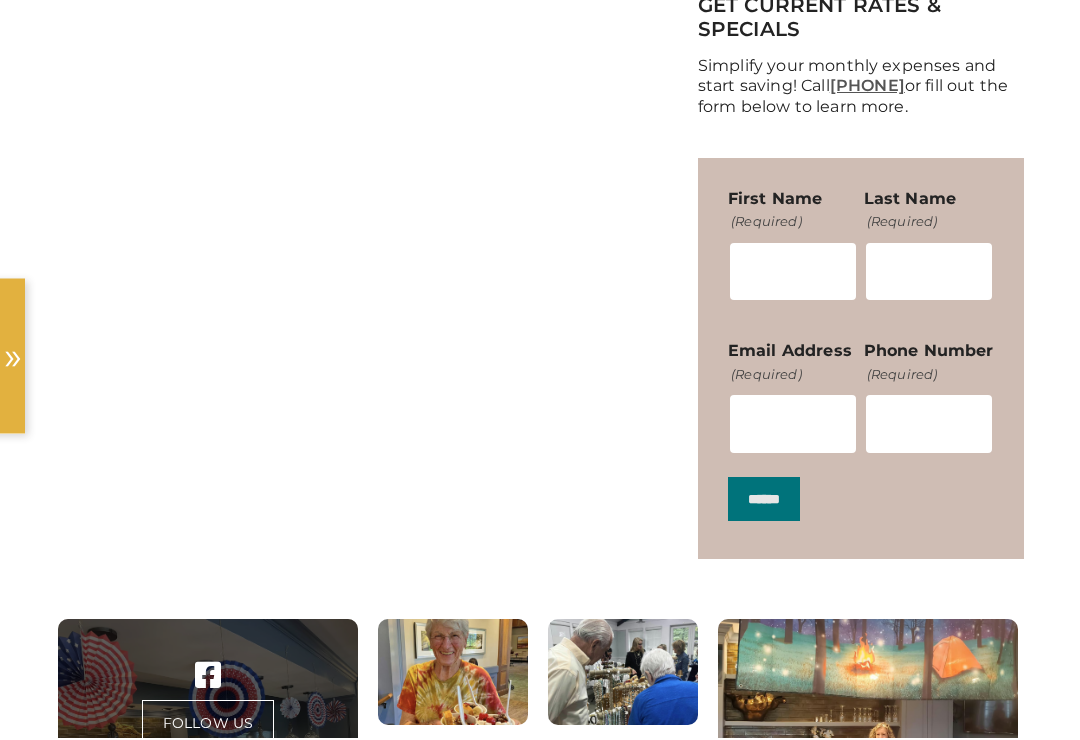 scroll, scrollTop: 234, scrollLeft: 2, axis: both 